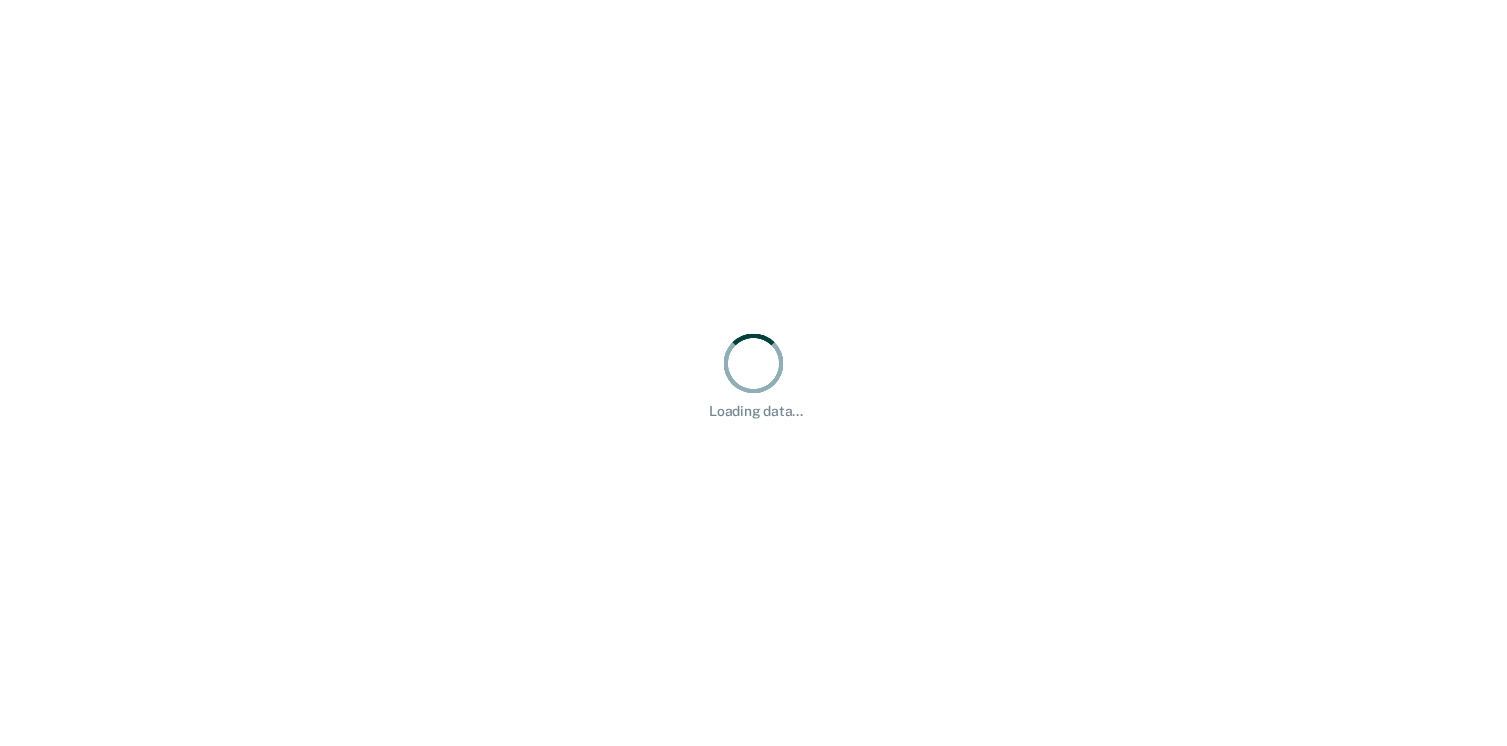 scroll, scrollTop: 0, scrollLeft: 0, axis: both 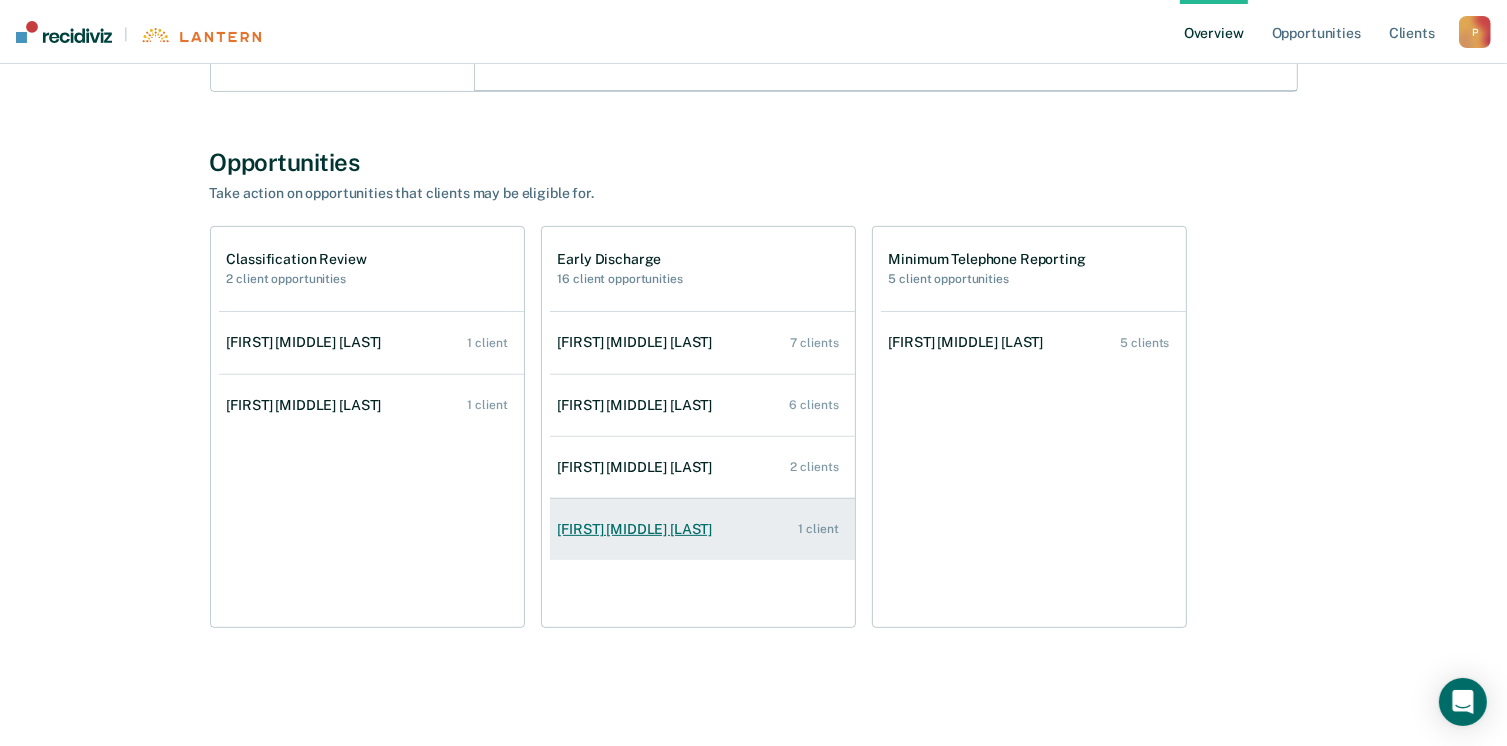 click on "[FIRST] [MIDDLE] [LAST]   1 client" at bounding box center (702, 529) 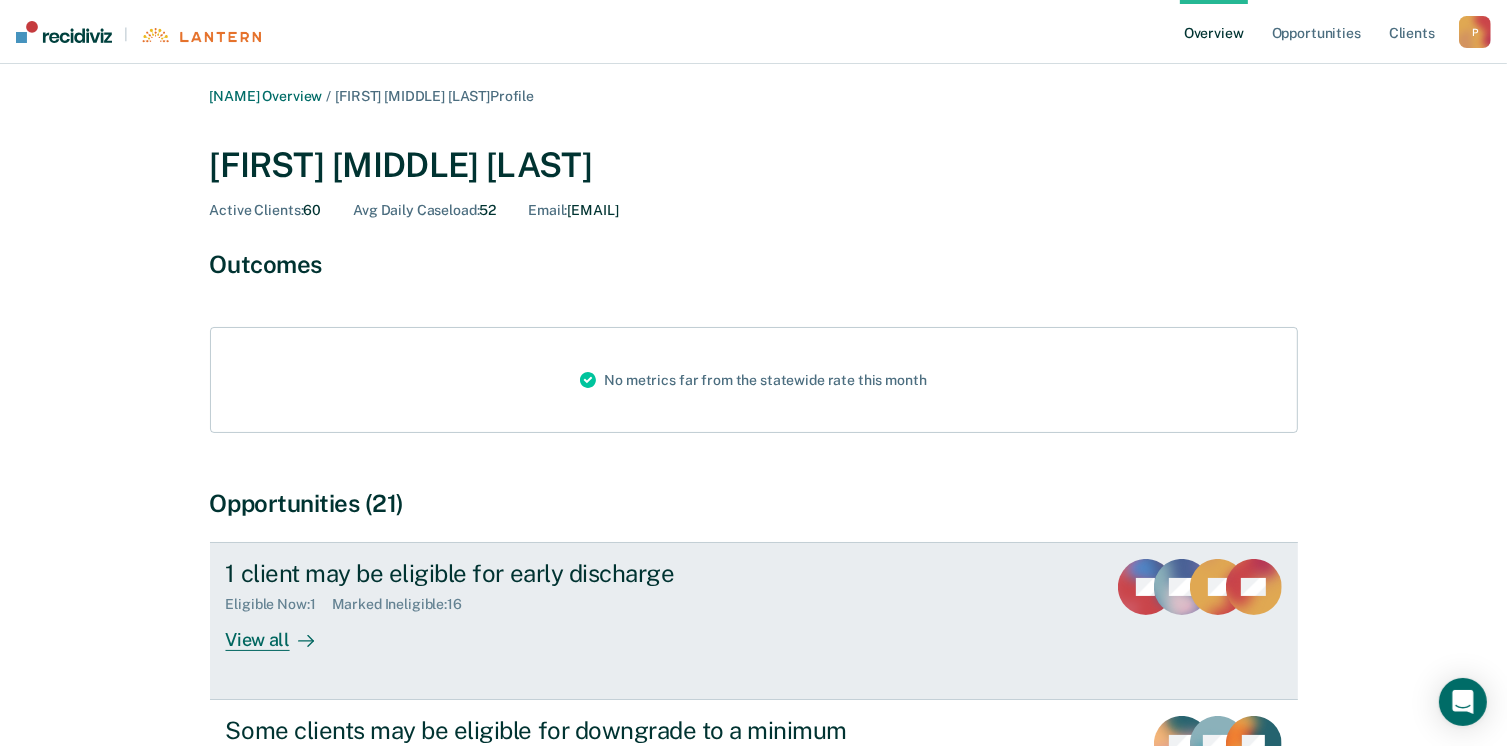 click on "Eligible Now :  1 Marked Ineligible :  16" at bounding box center [577, 600] 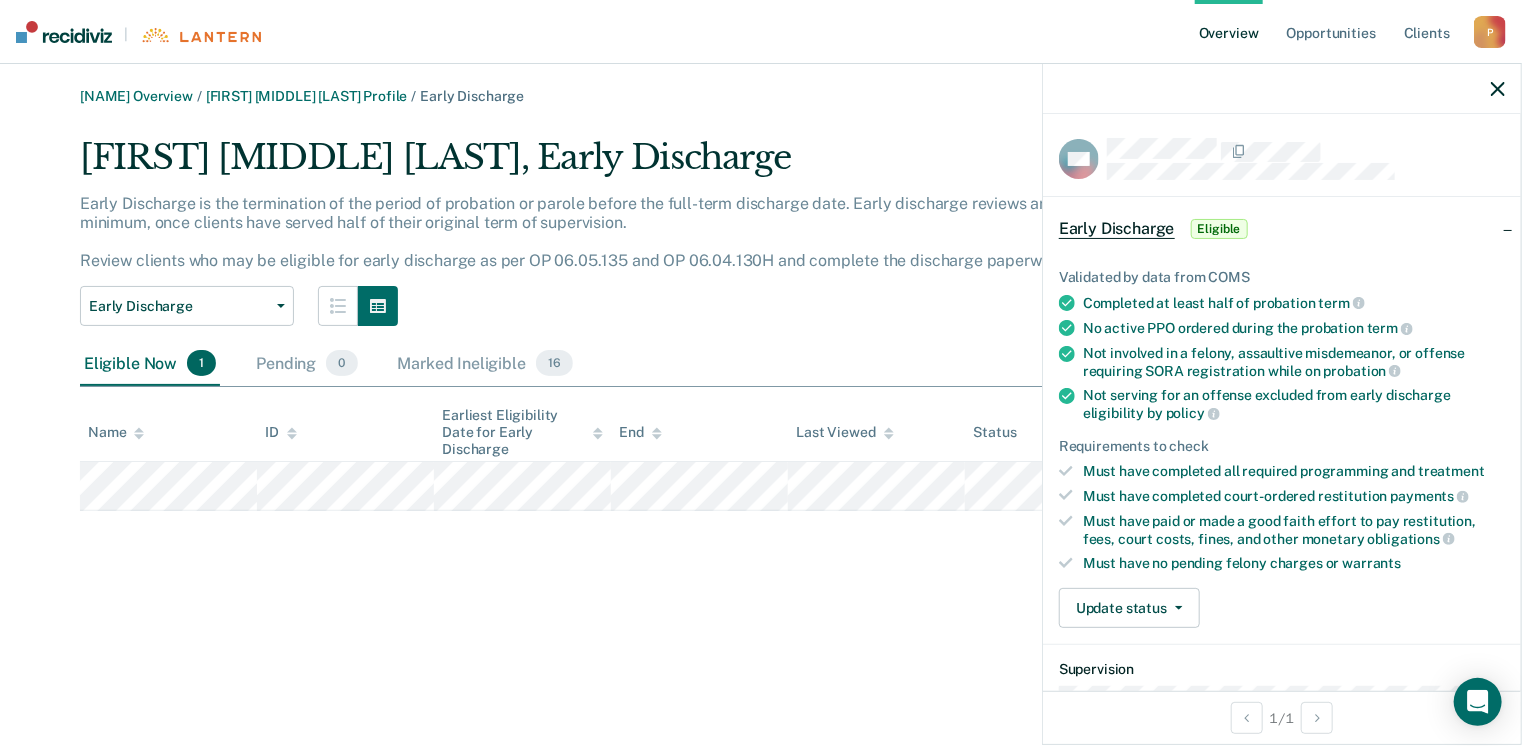 click on "[FIRST] [MIDDLE] [LAST], Early Discharge   Early Discharge is the termination of the period of probation or parole before the full-term discharge date. Early discharge reviews are mandated, at minimum, once clients have served half of their original term of supervision. Review clients who may be eligible for early discharge as per OP 06.05.135 and OP 06.04.130H and complete the discharge paperwork in COMS. Early Discharge Early Discharge Minimum Telephone Reporting Supervision Level Mismatch Eligible Now 1 Pending 0 Marked Ineligible 16
To pick up a draggable item, press the space bar.
While dragging, use the arrow keys to move the item.
Press space again to drop the item in its new position, or press escape to cancel.
Name ID Earliest Eligibility Date for Early Discharge End Last Viewed Status" at bounding box center [761, 385] 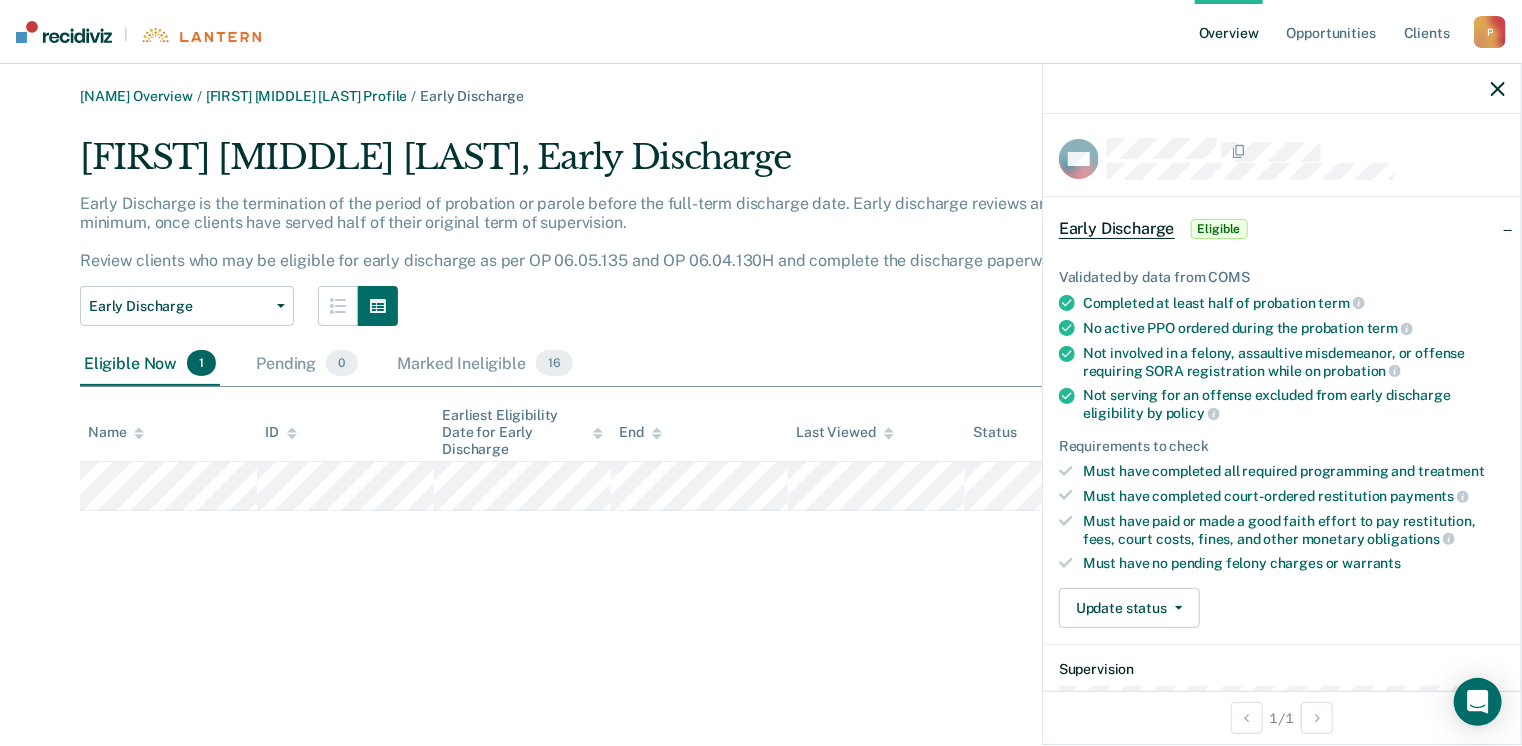 click on "[FIRST] [MIDDLE] [LAST], Early Discharge   Early Discharge is the termination of the period of probation or parole before the full-term discharge date. Early discharge reviews are mandated, at minimum, once clients have served half of their original term of supervision. Review clients who may be eligible for early discharge as per OP 06.05.135 and OP 06.04.130H and complete the discharge paperwork in COMS. Early Discharge Early Discharge Minimum Telephone Reporting Supervision Level Mismatch Eligible Now 1 Pending 0 Marked Ineligible 16
To pick up a draggable item, press the space bar.
While dragging, use the arrow keys to move the item.
Press space again to drop the item in its new position, or press escape to cancel.
Name ID Earliest Eligibility Date for Early Discharge End Last Viewed Status" at bounding box center (761, 385) 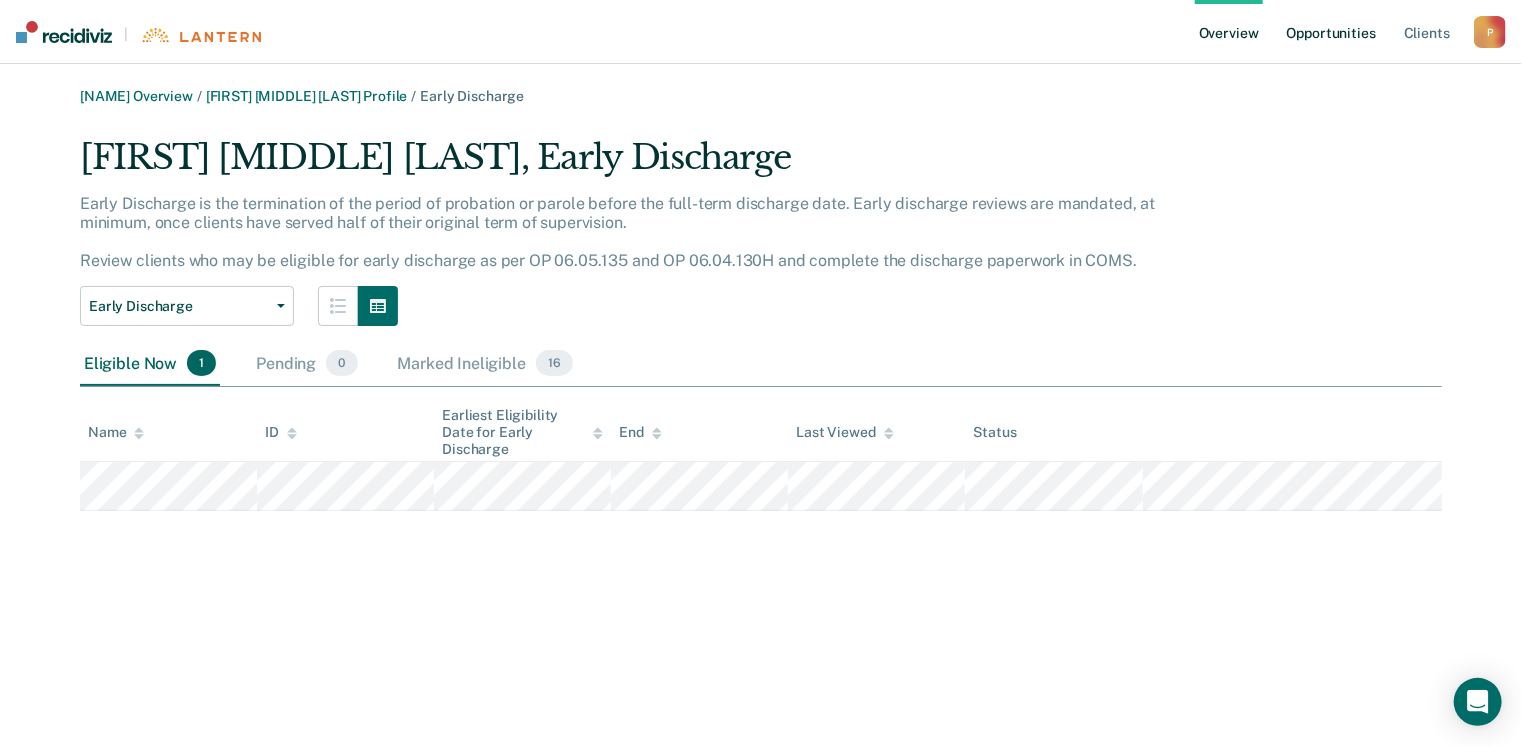 click on "Opportunities" at bounding box center [1331, 32] 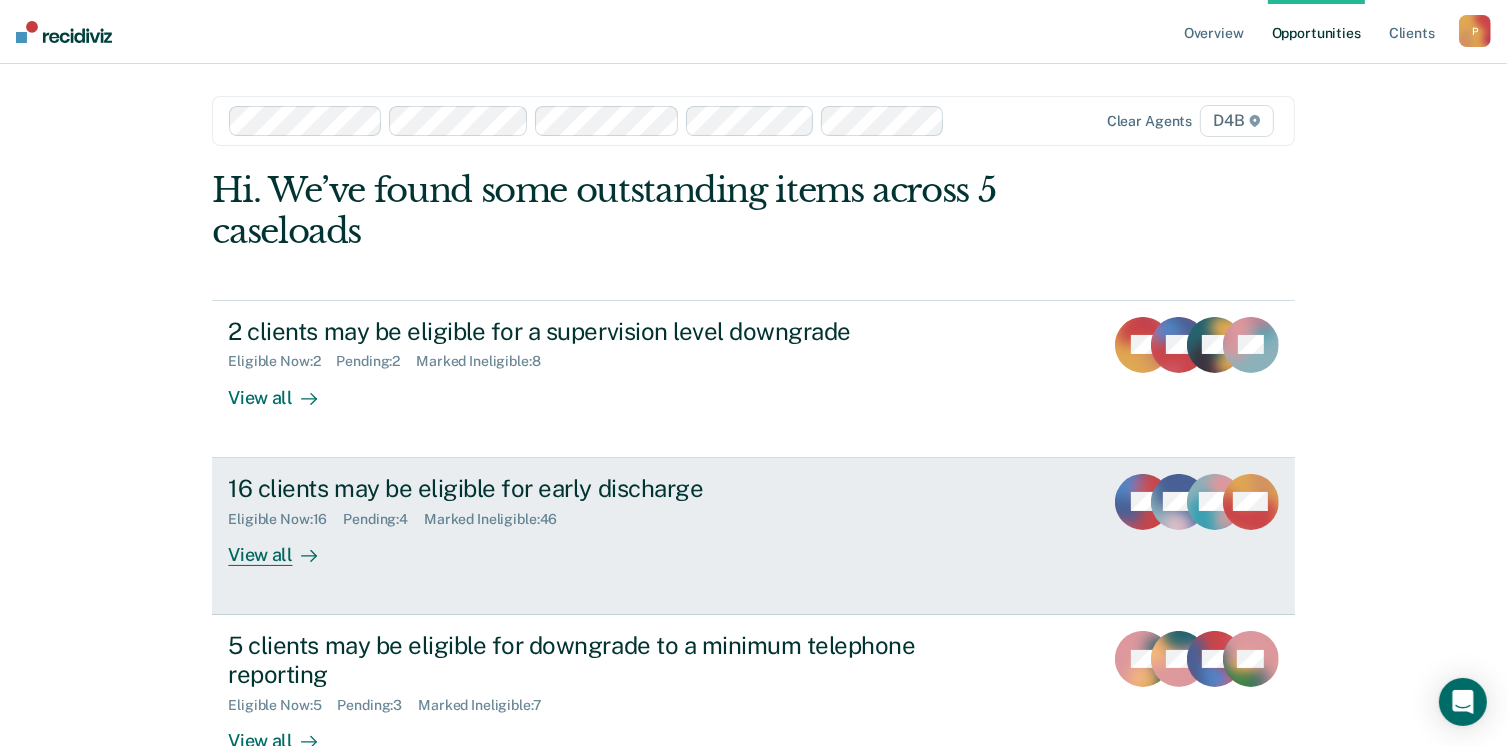 click on "16 clients may be eligible for early discharge" at bounding box center (579, 488) 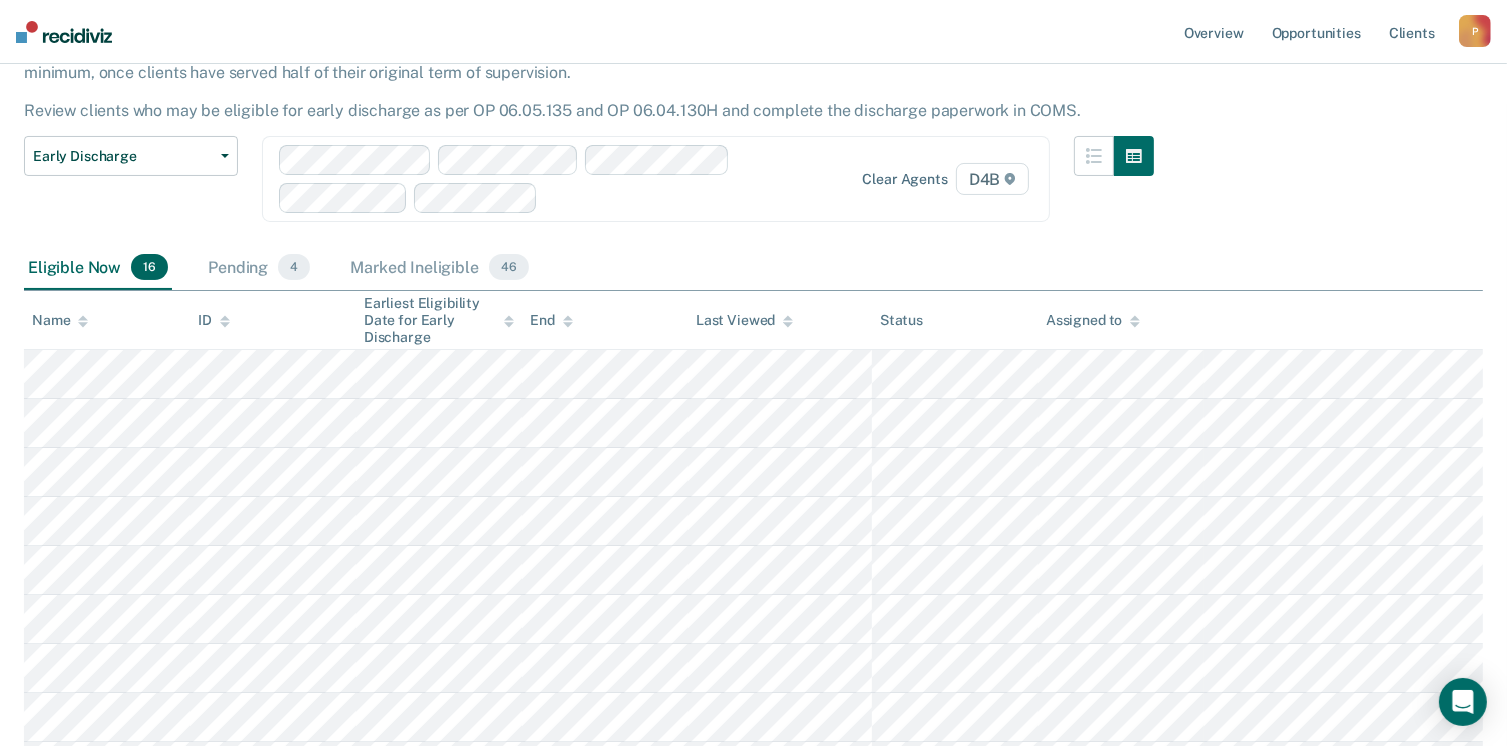 scroll, scrollTop: 160, scrollLeft: 0, axis: vertical 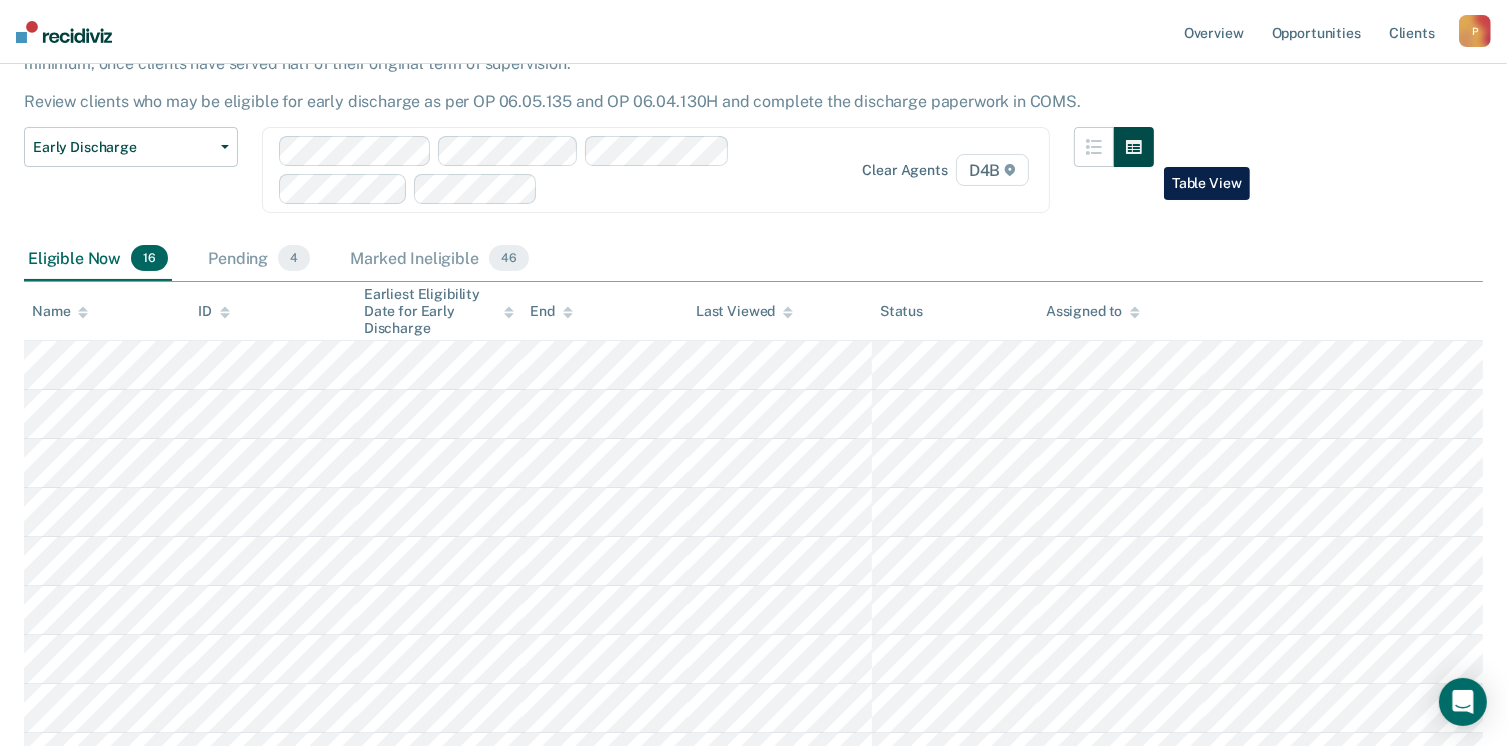 click at bounding box center [1134, 147] 